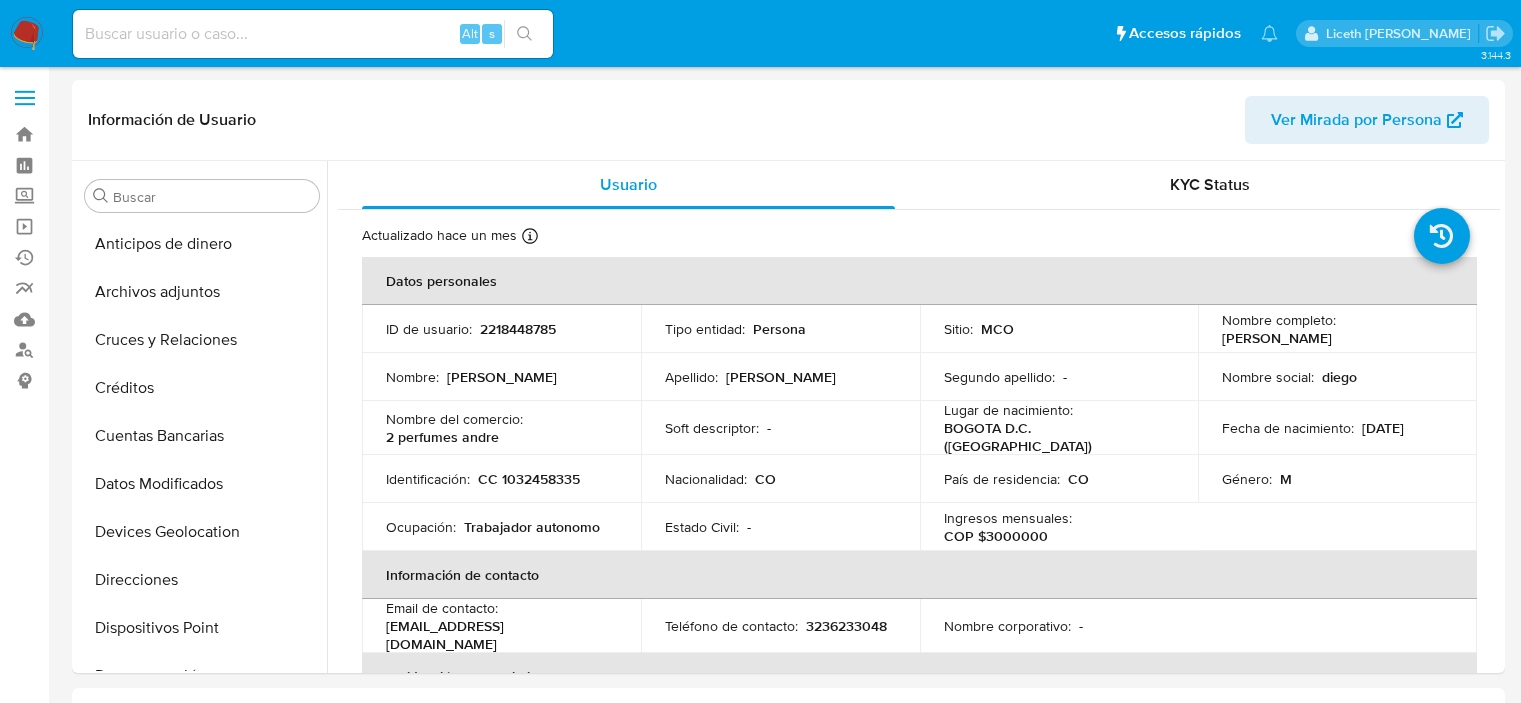 select on "10" 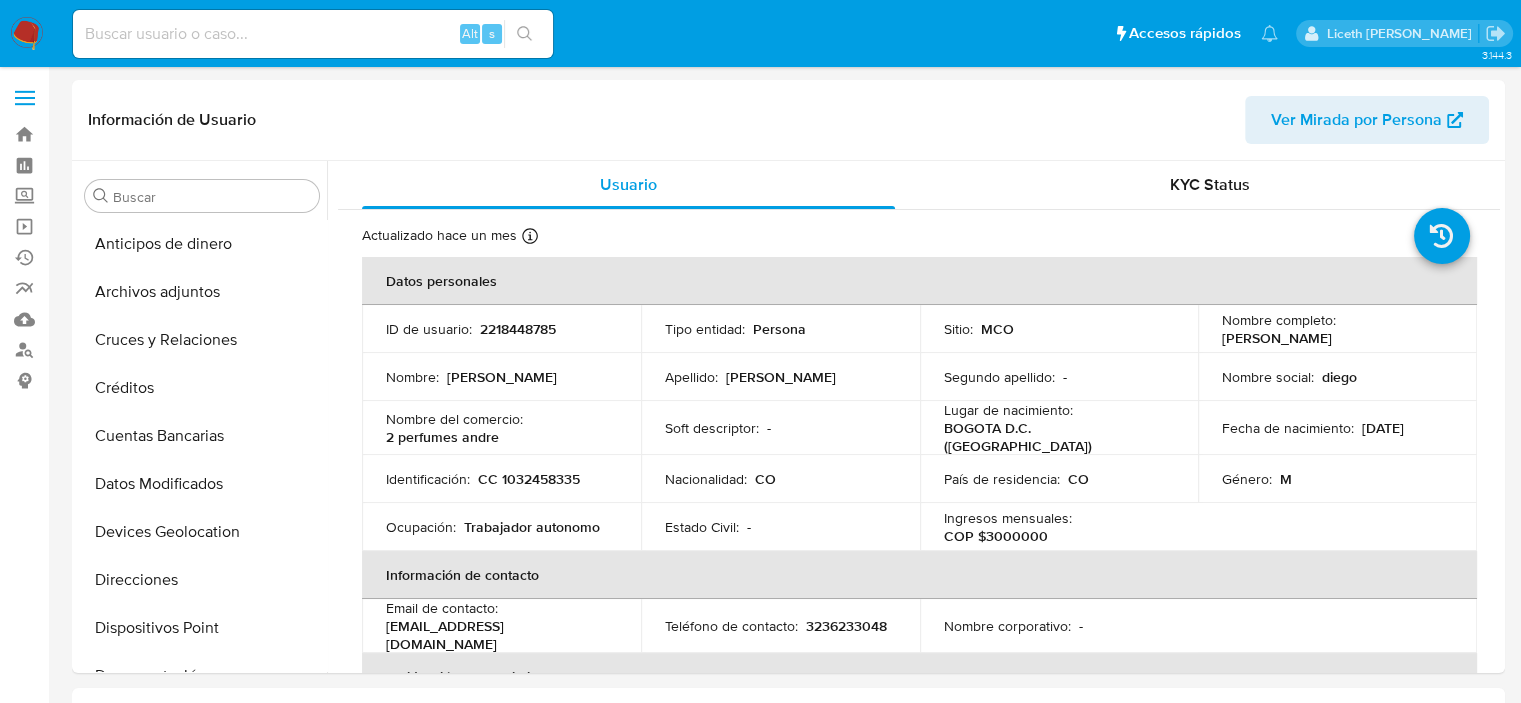 scroll, scrollTop: 796, scrollLeft: 0, axis: vertical 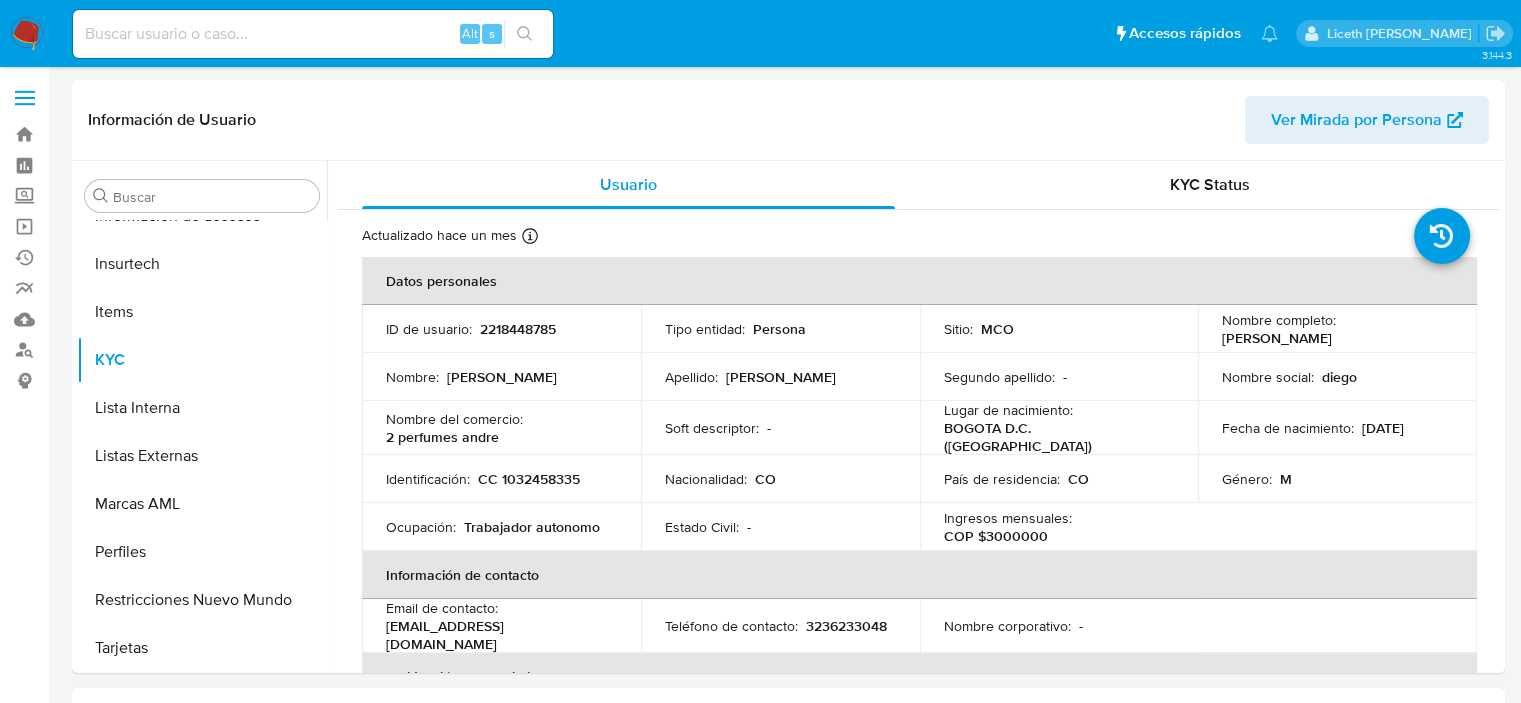 click at bounding box center [27, 34] 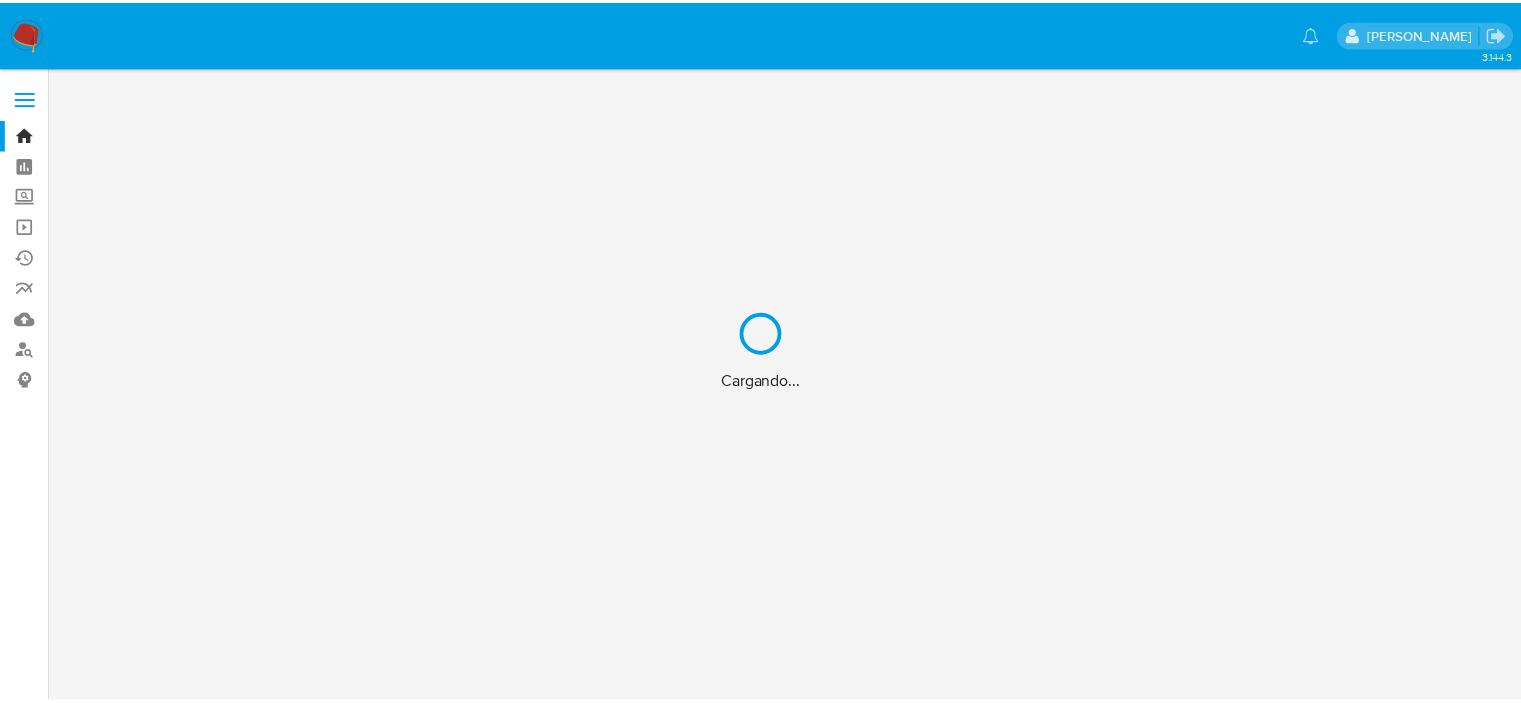 scroll, scrollTop: 0, scrollLeft: 0, axis: both 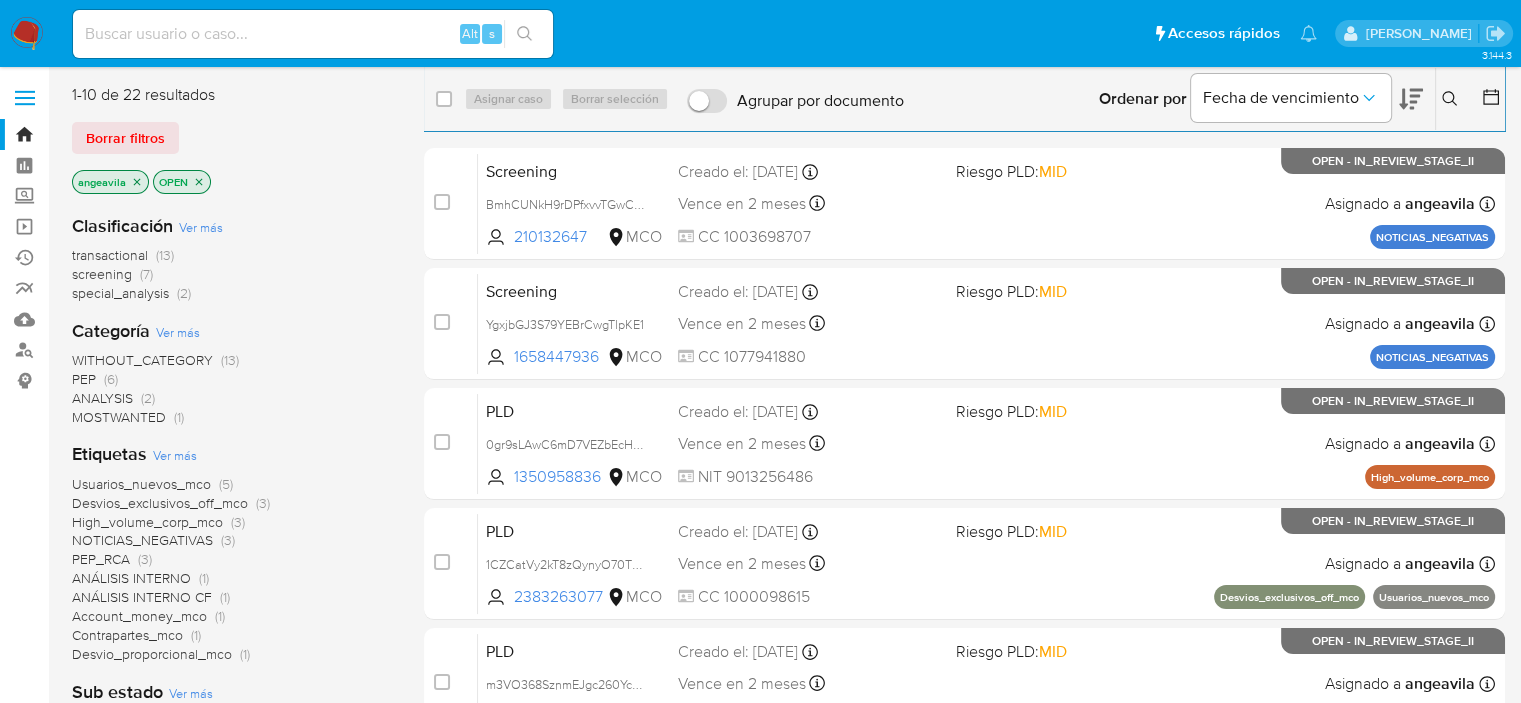 click 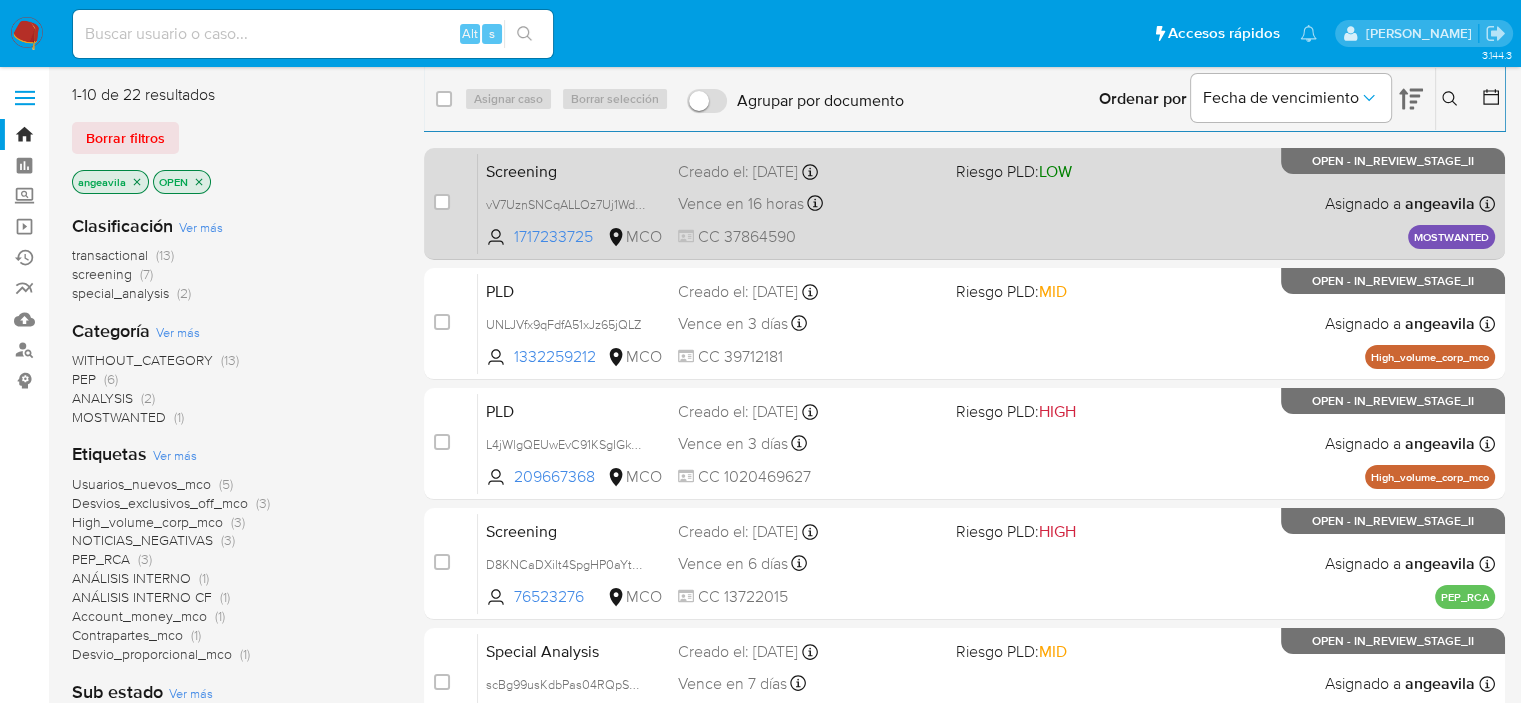 click on "Screening vV7UznSNCqALLOz7Uj1WdUuz 1717233725 MCO Riesgo PLD:  LOW Creado el: [DATE]   Creado el: [DATE] 12:04:11 Vence en 16 horas   Vence el [DATE] 12:04:12 CC   37864590 Asignado a   angeavila   Asignado el: [DATE] 14:28:18 MOSTWANTED OPEN - IN_REVIEW_STAGE_II" at bounding box center [986, 203] 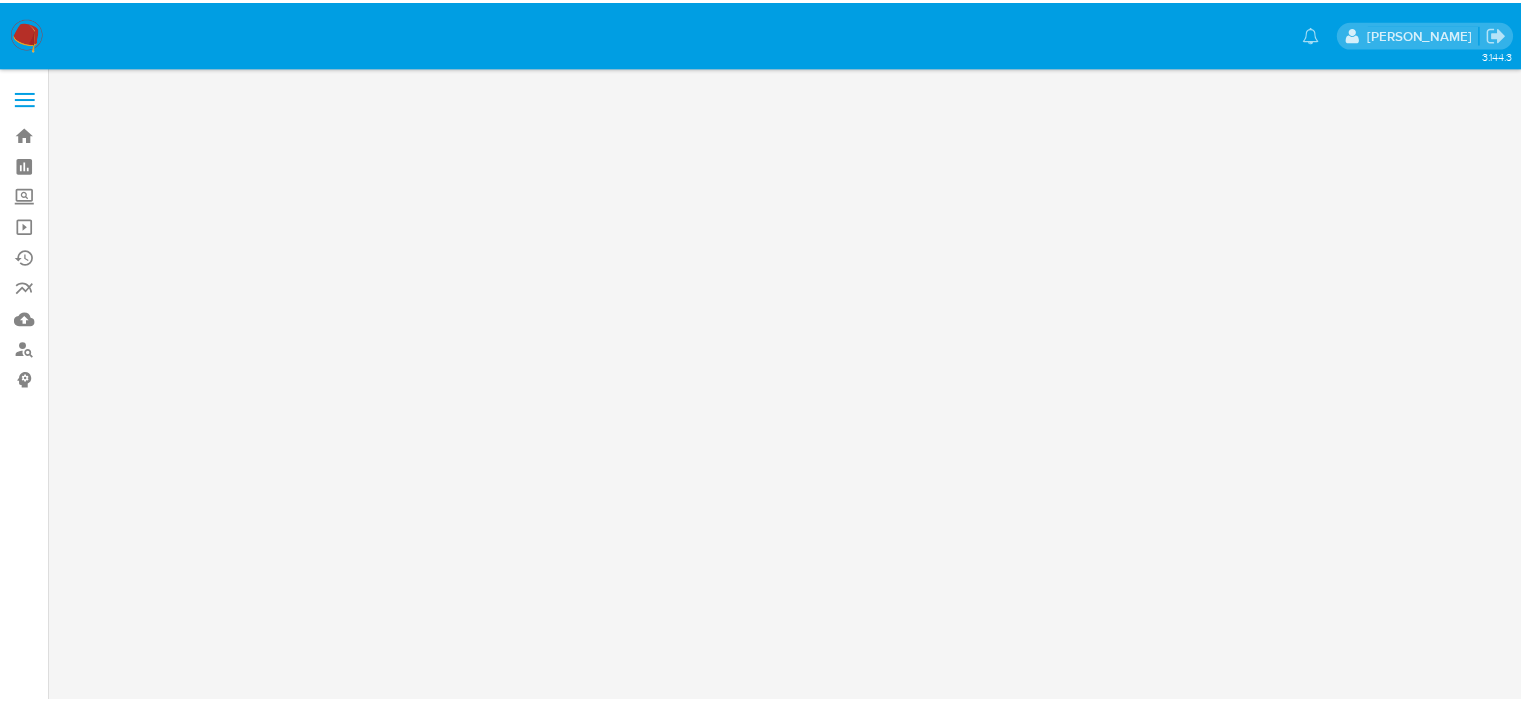 scroll, scrollTop: 0, scrollLeft: 0, axis: both 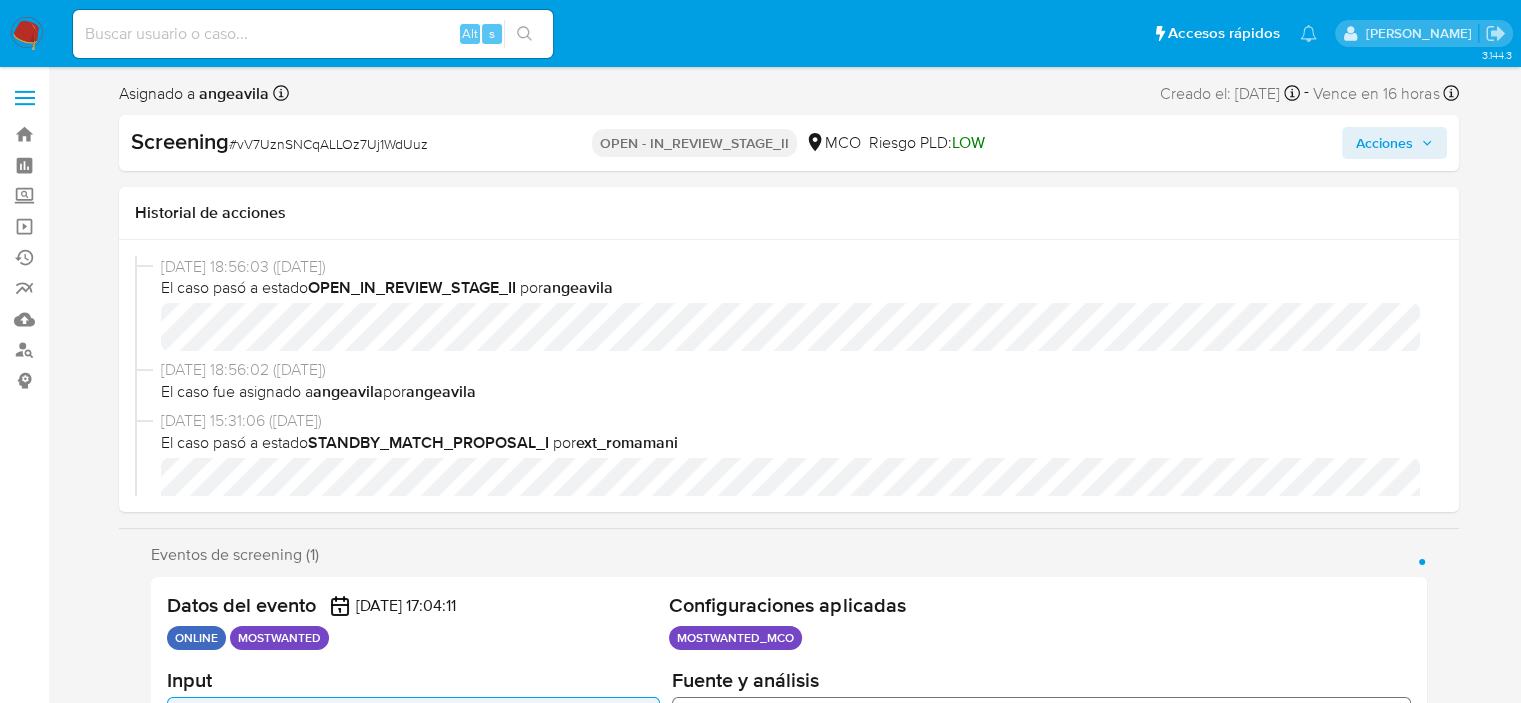 select on "10" 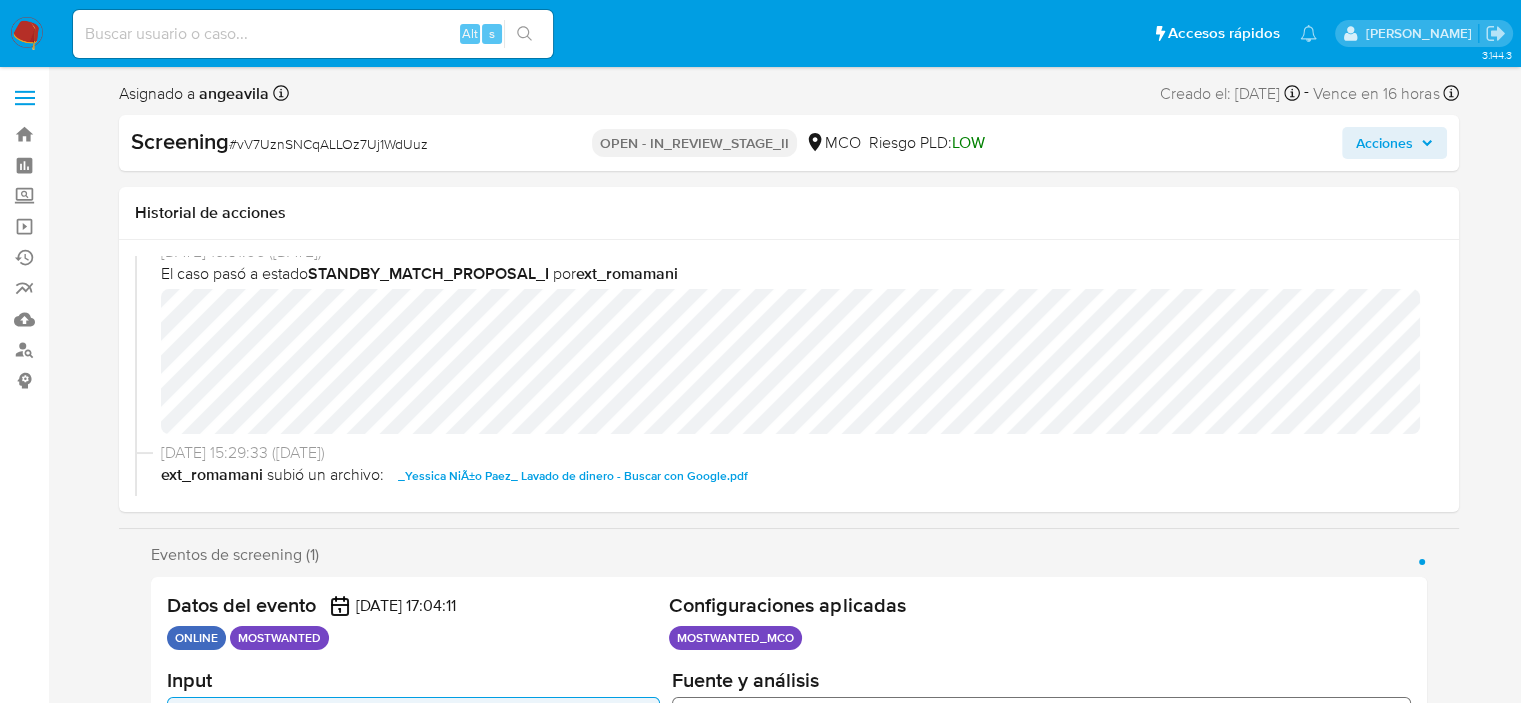 scroll, scrollTop: 200, scrollLeft: 0, axis: vertical 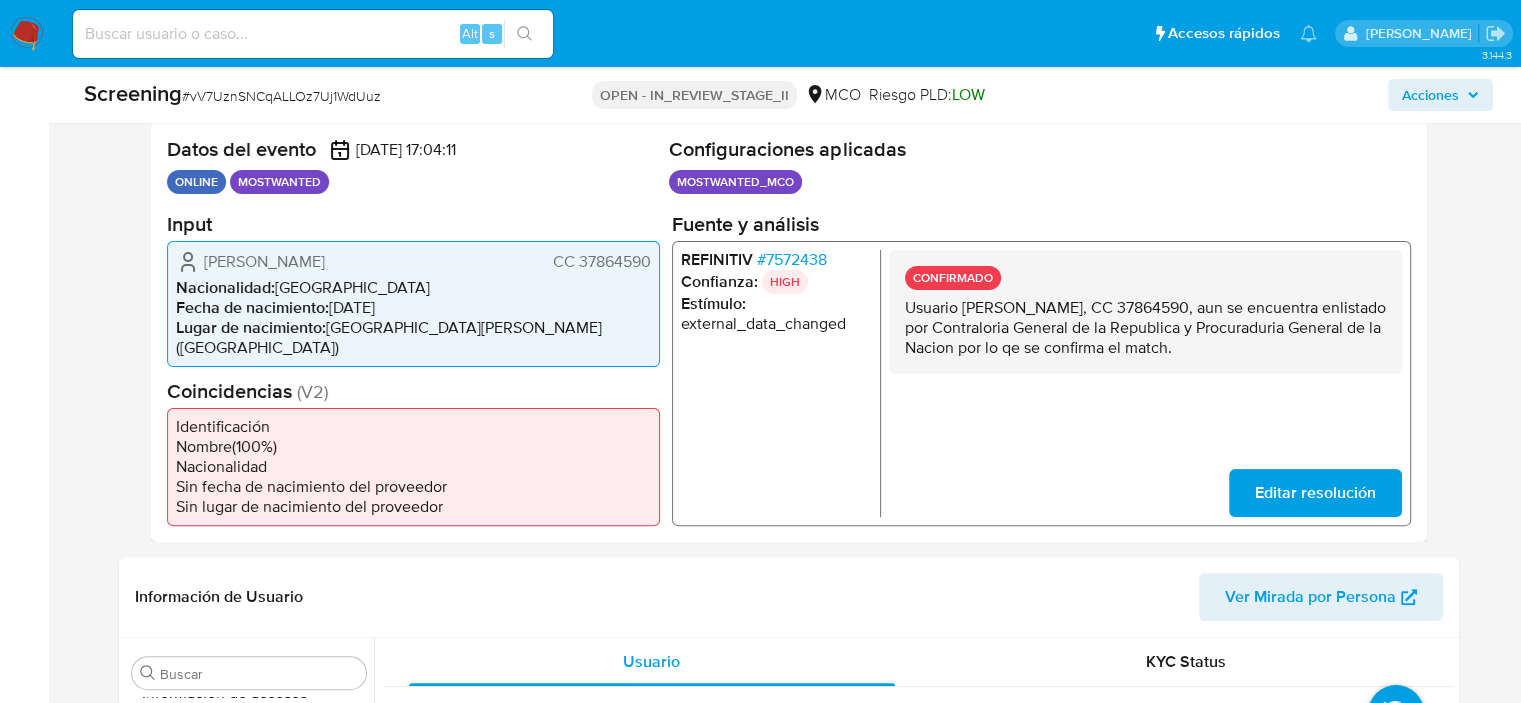 click on "Usuario Yessica Niño Paez, CC 37864590, aun se encuentra enlistado por Contraloria General de la Republica y Procuraduria General de la Nacion por lo qe se confirma el match." at bounding box center (1144, 327) 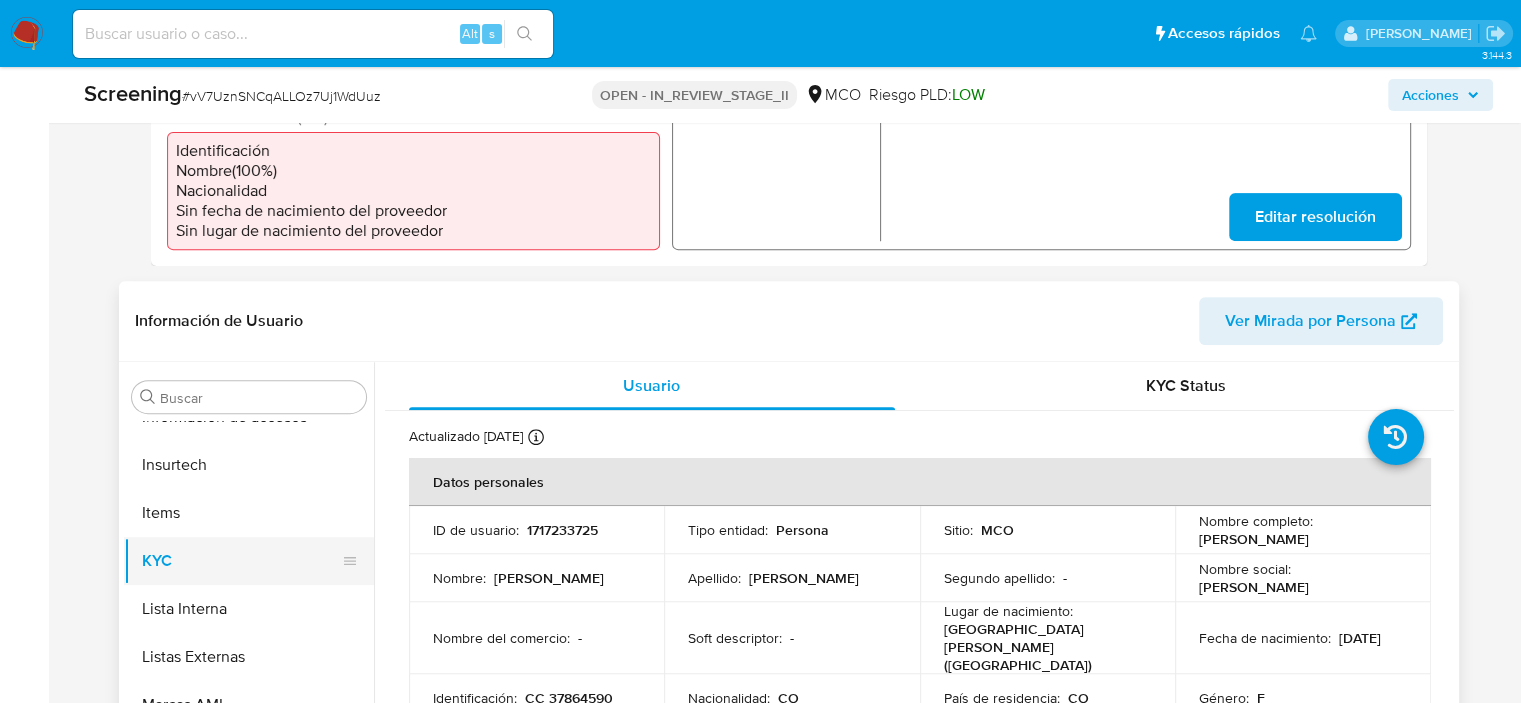 scroll, scrollTop: 700, scrollLeft: 0, axis: vertical 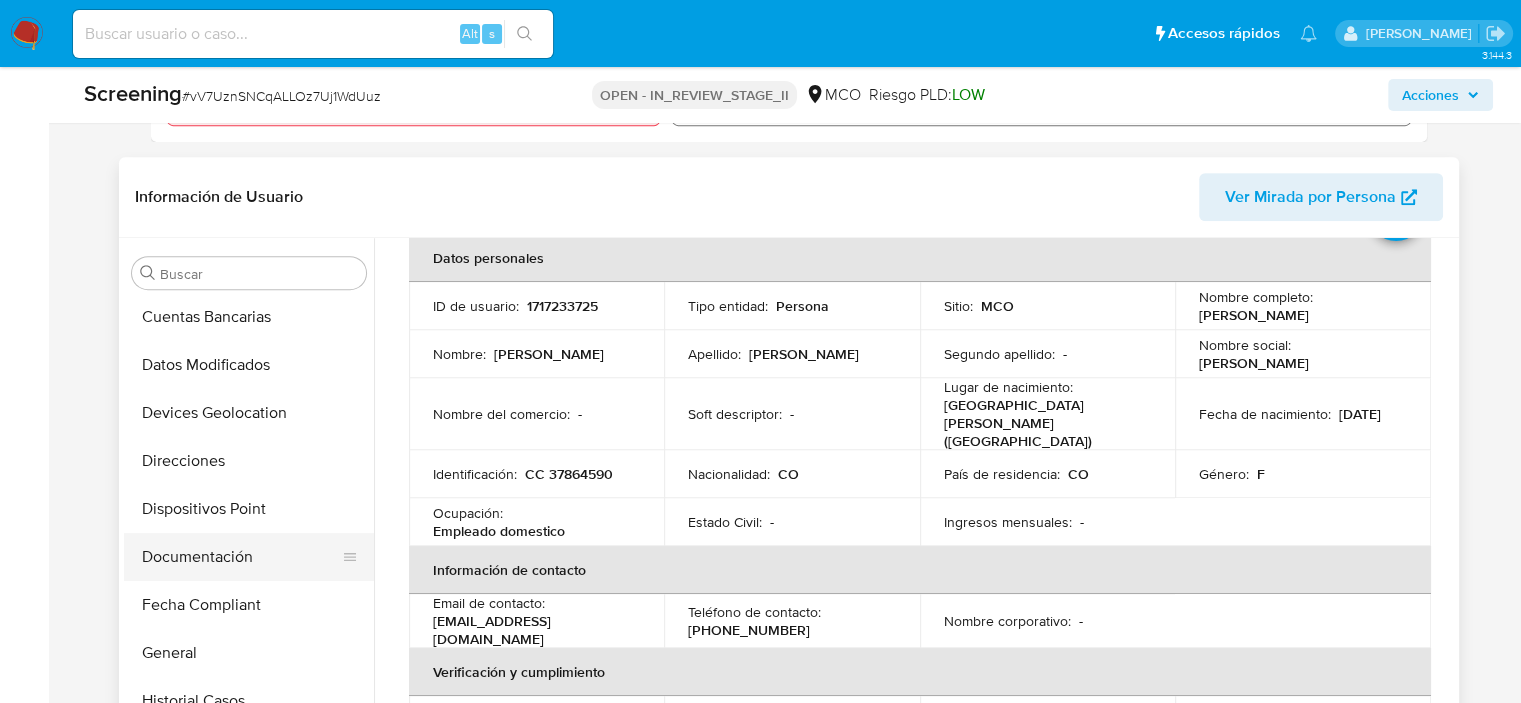 click on "Documentación" at bounding box center [241, 557] 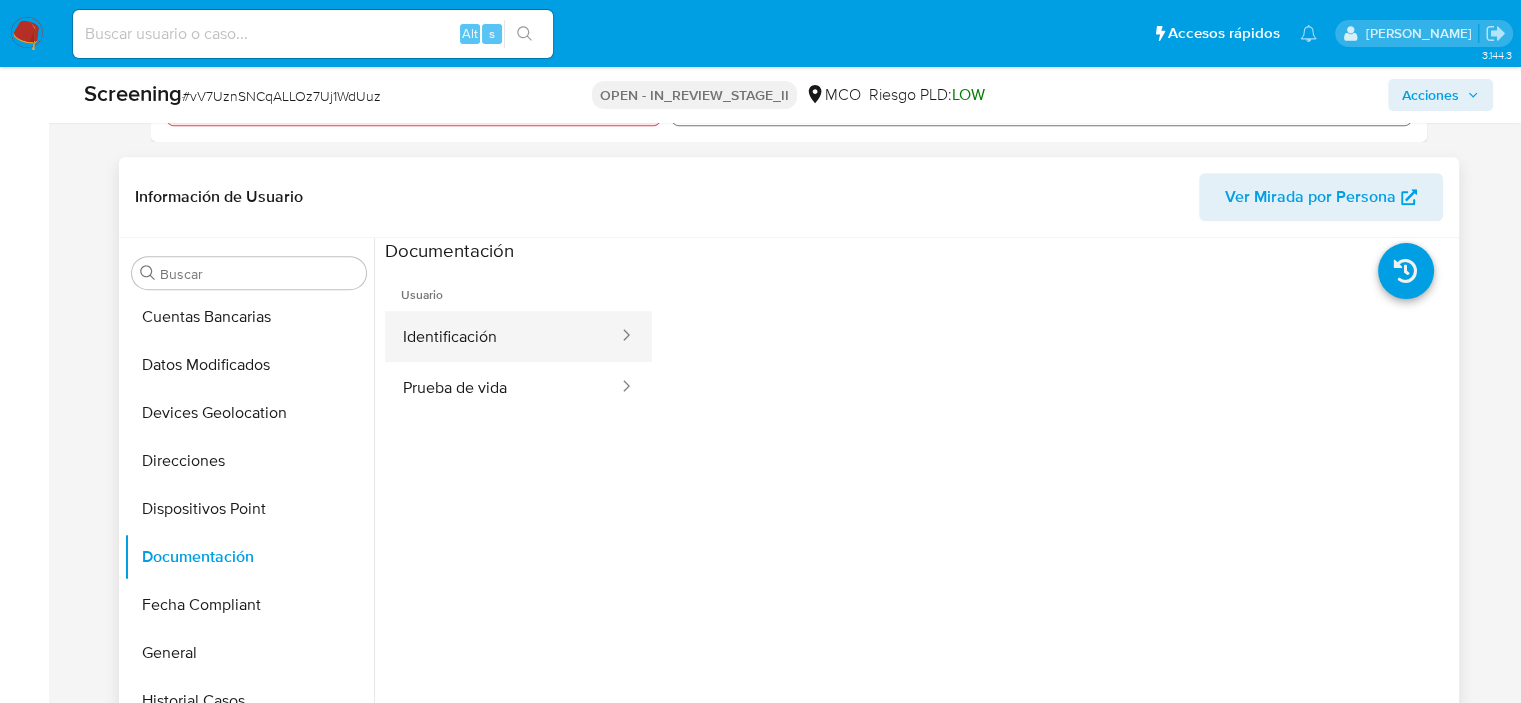 click on "Identificación" at bounding box center (502, 336) 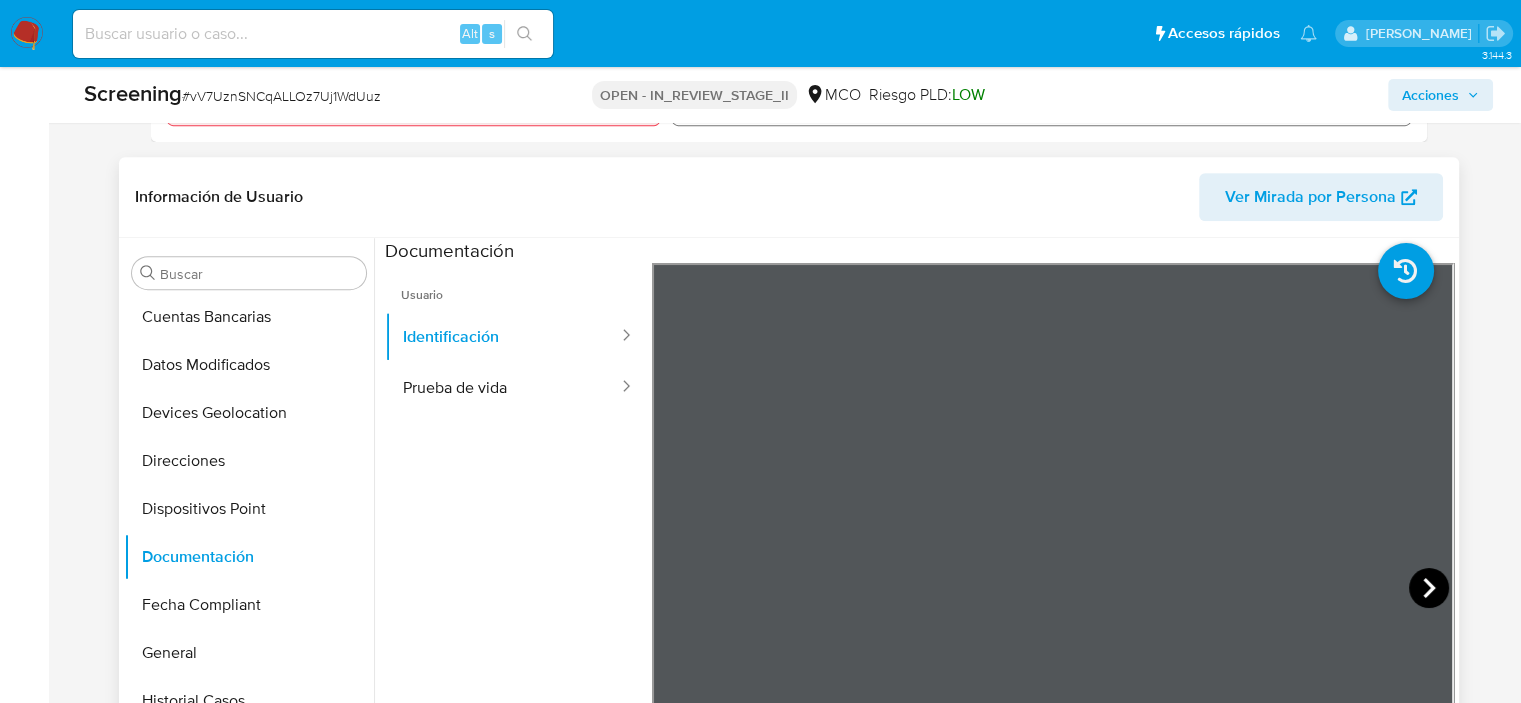 click 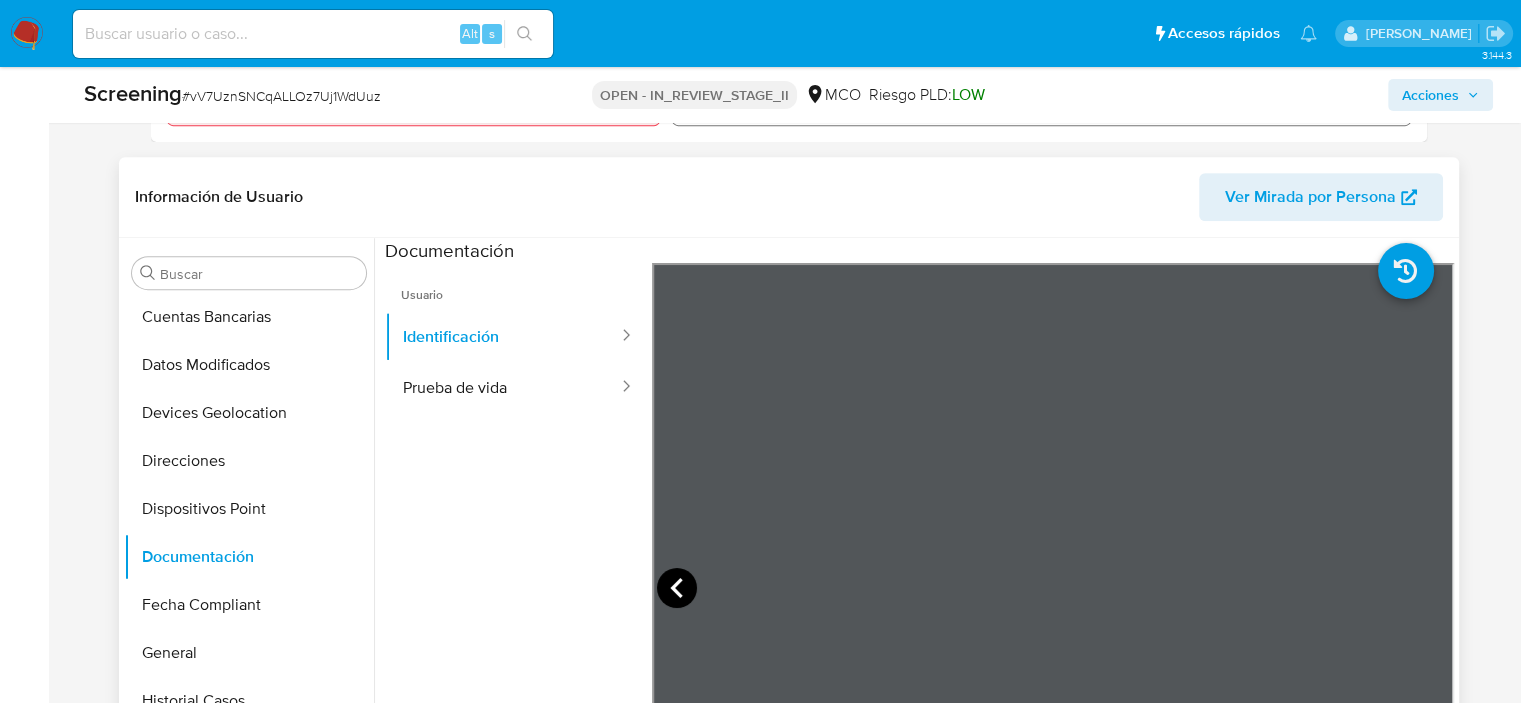 click 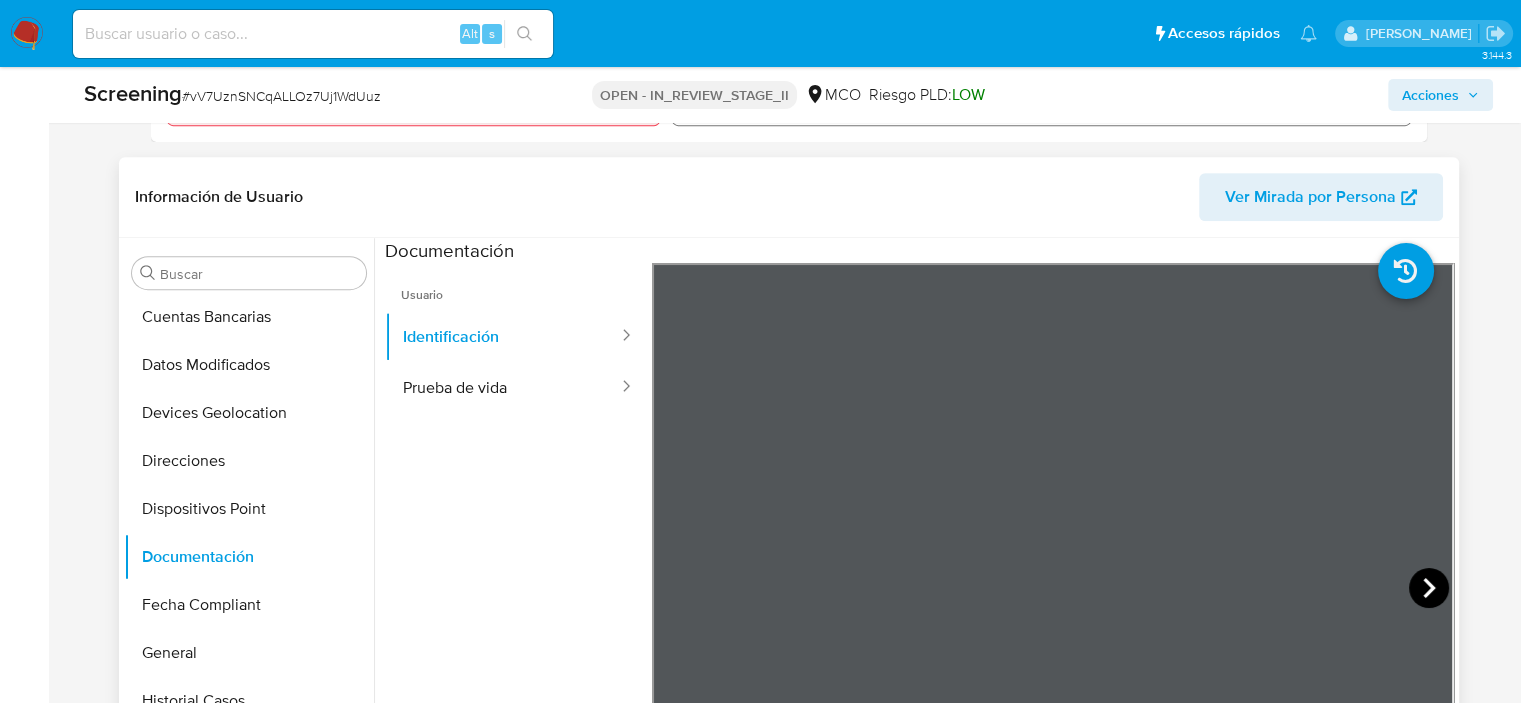 click 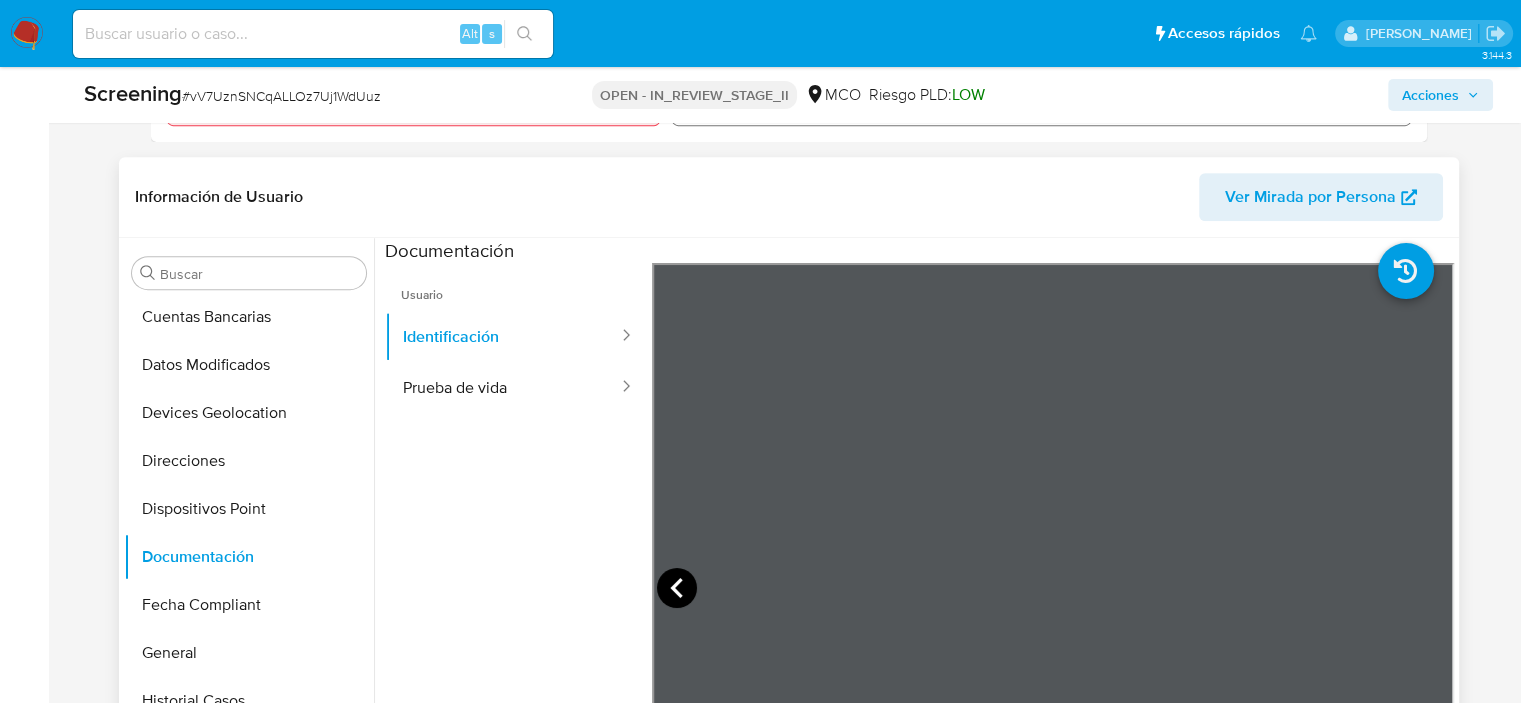 click 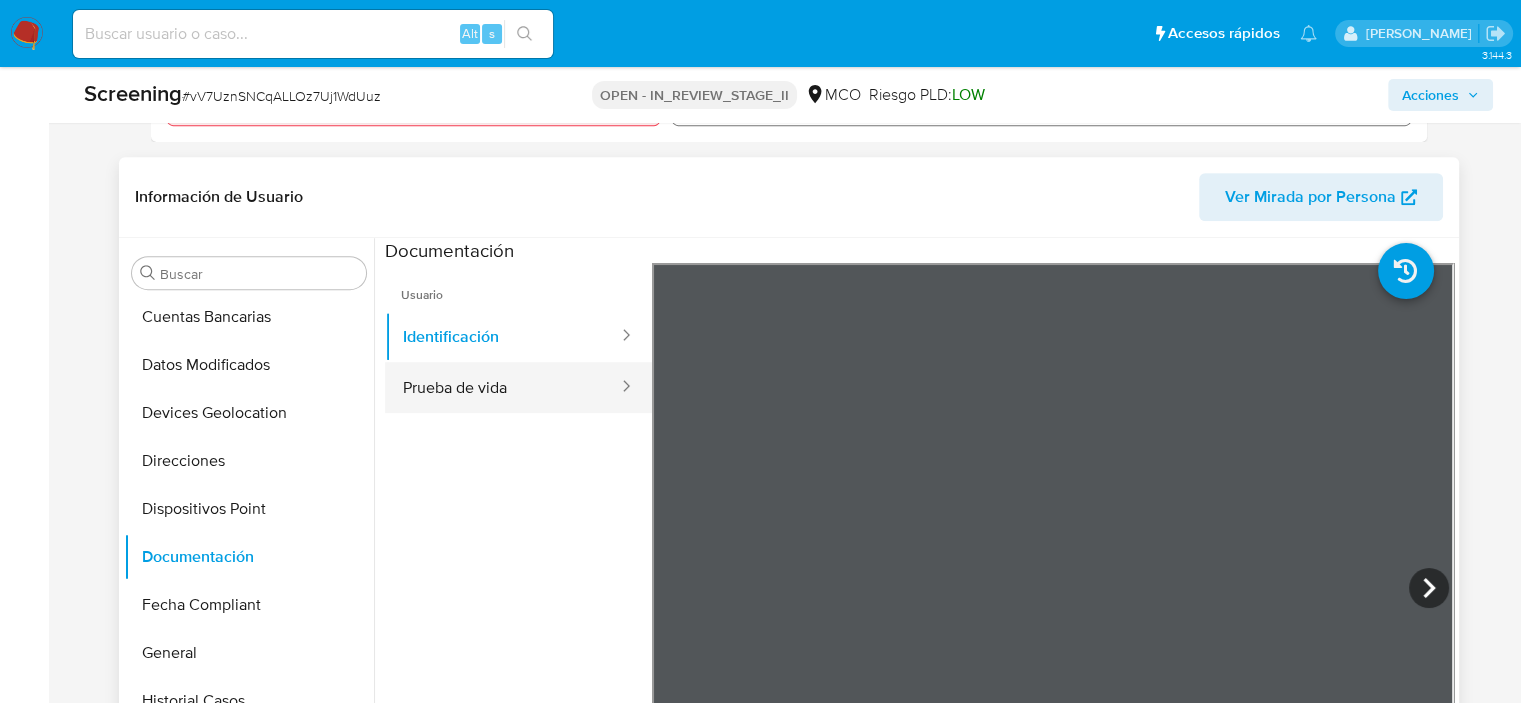 click on "Prueba de vida" at bounding box center (502, 387) 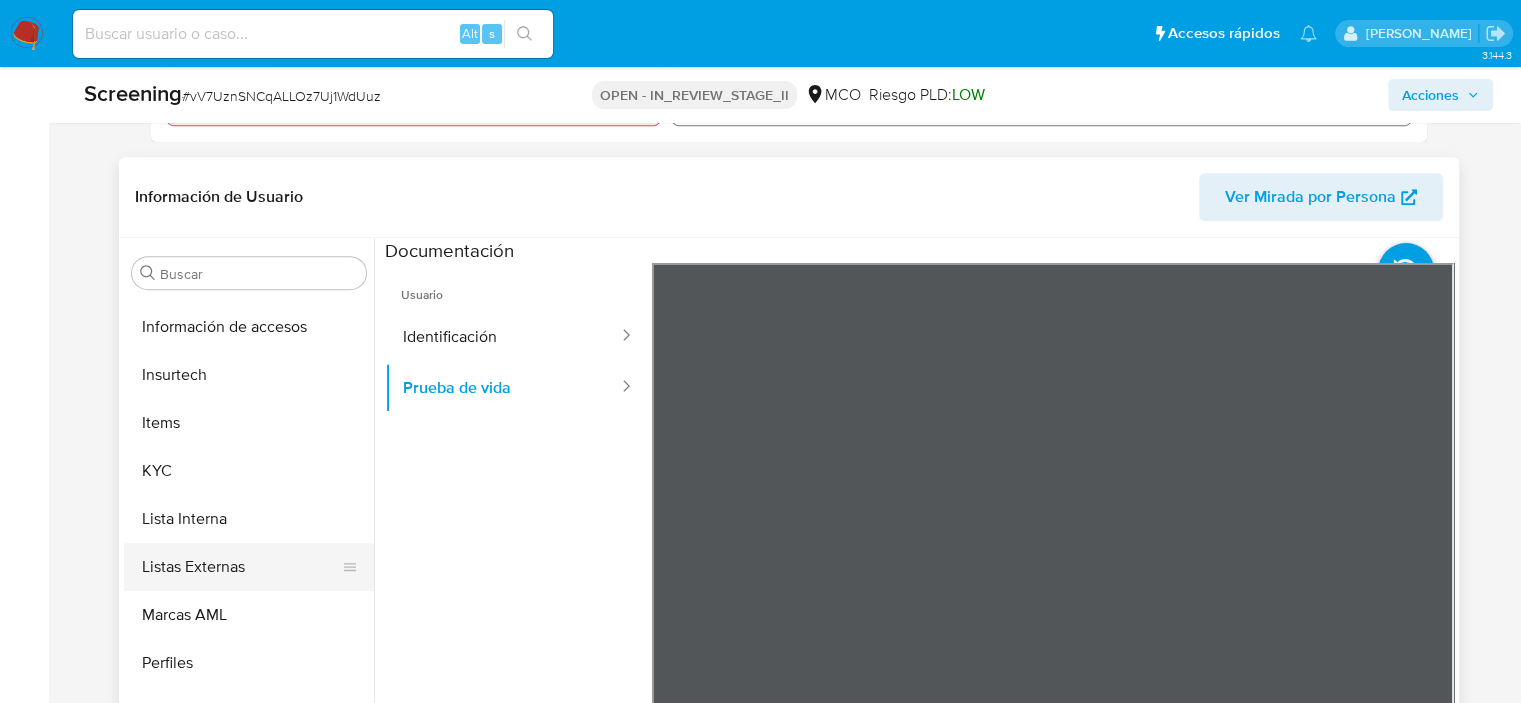 scroll, scrollTop: 796, scrollLeft: 0, axis: vertical 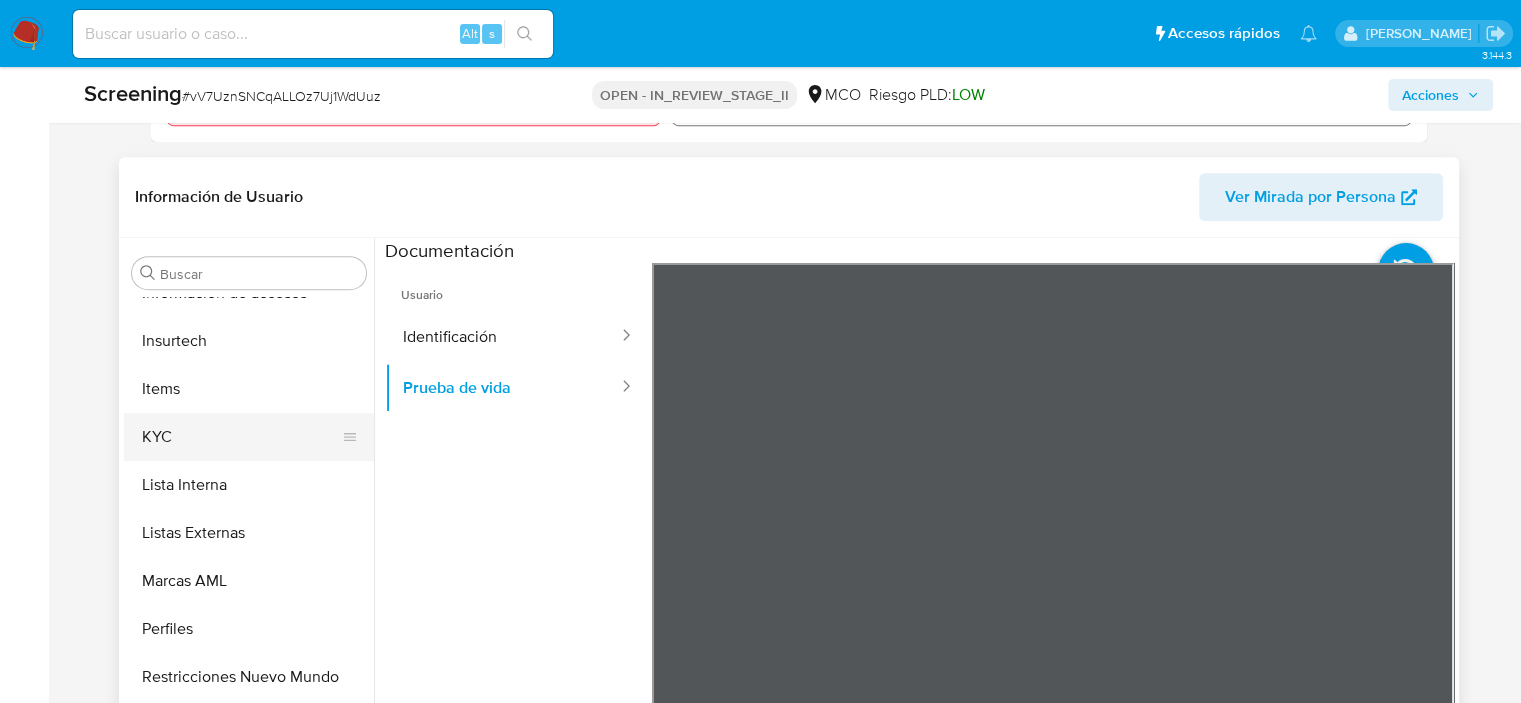 click on "KYC" at bounding box center [241, 437] 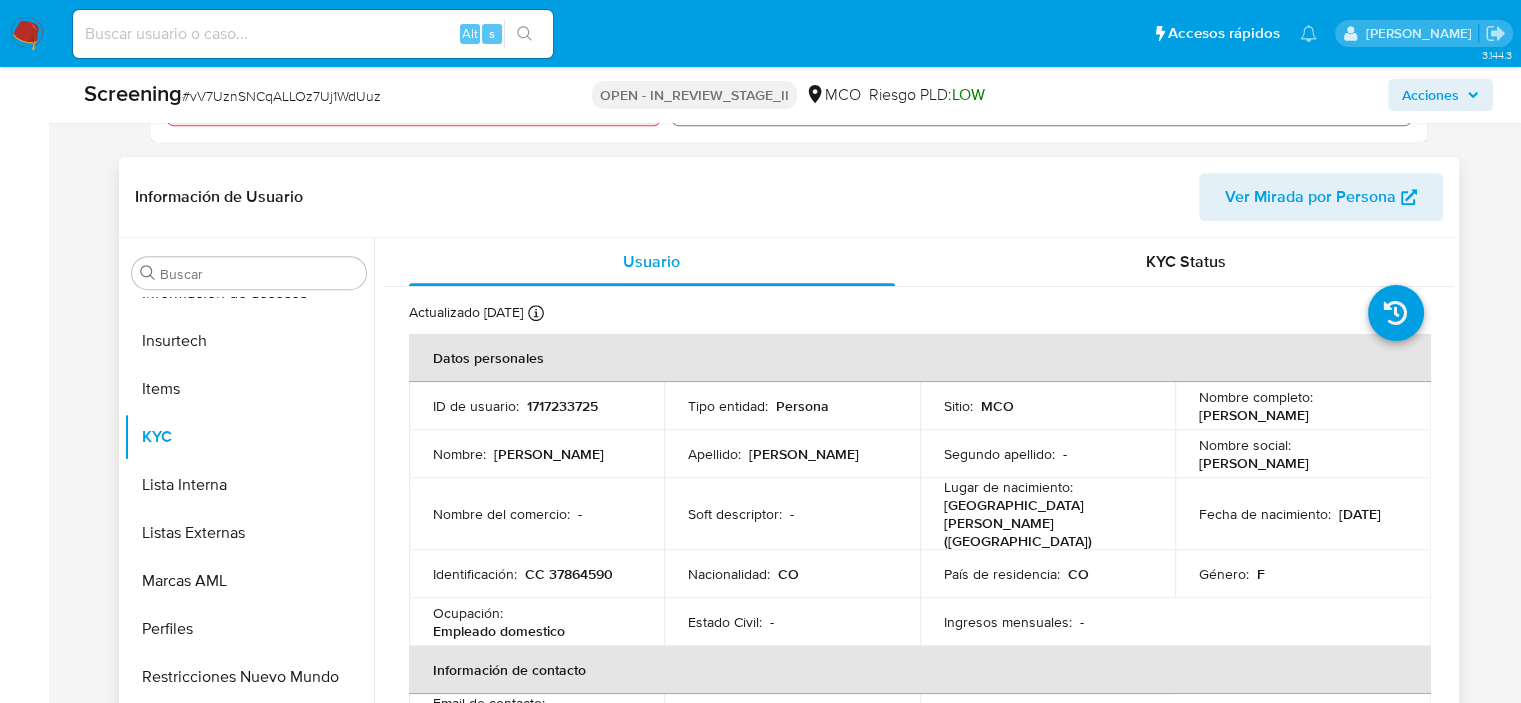 type 